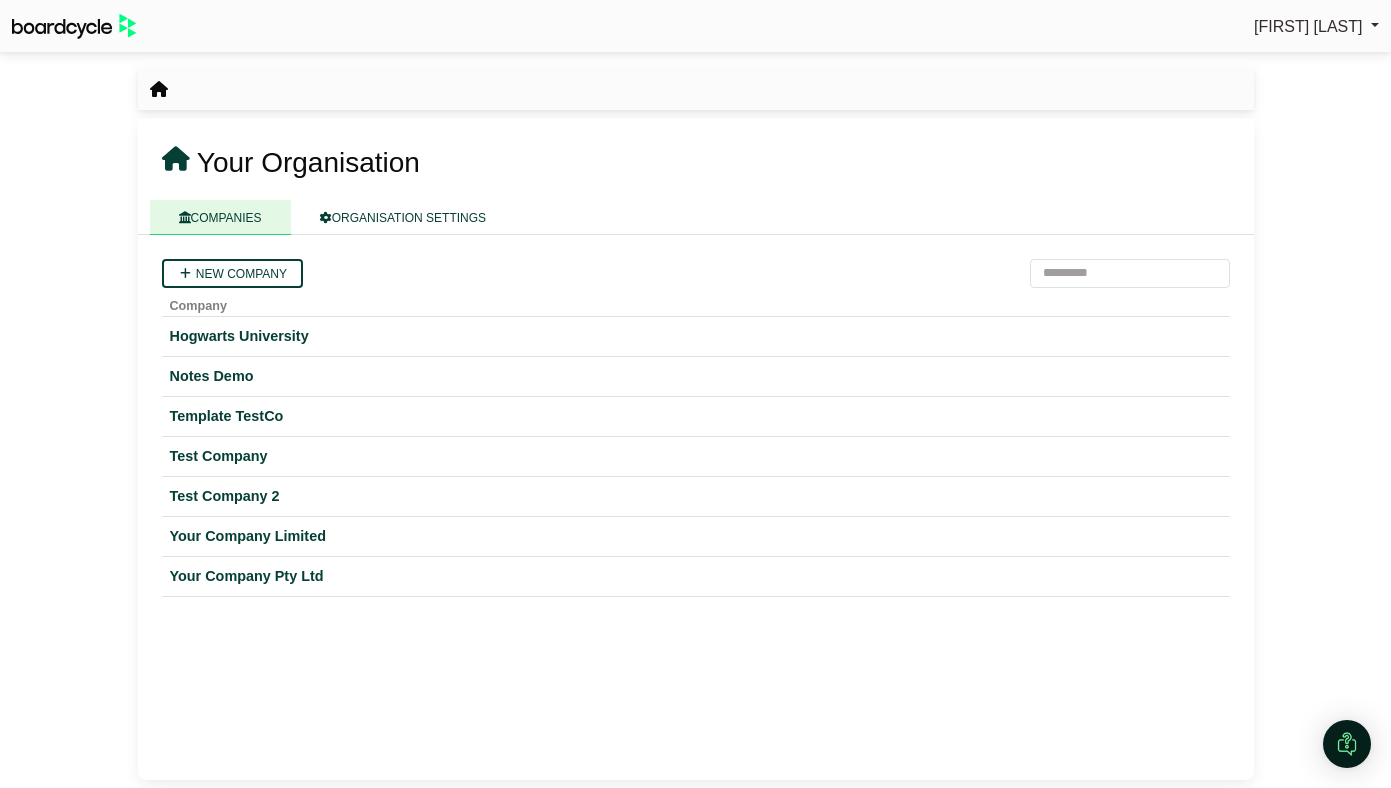 scroll, scrollTop: 0, scrollLeft: 0, axis: both 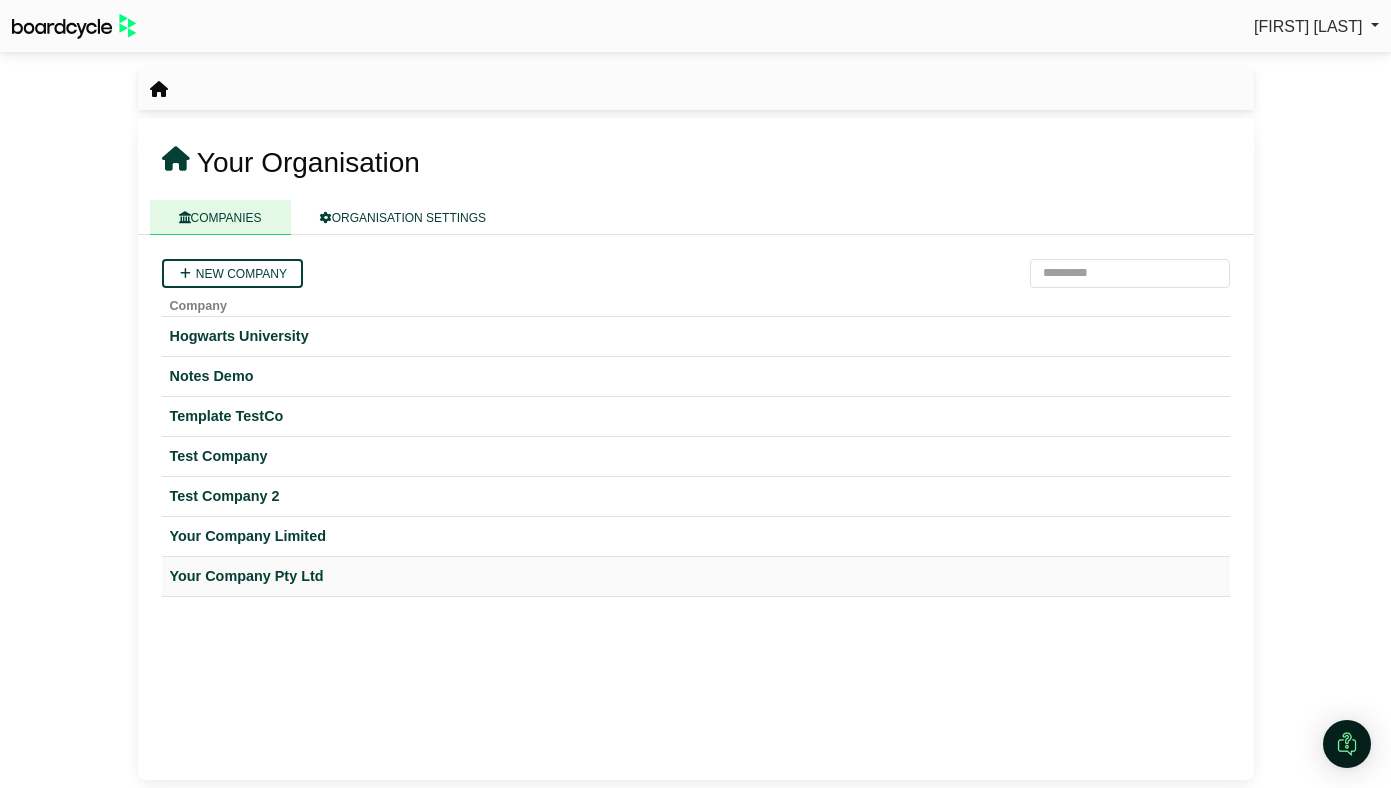 click on "Your Company Pty Ltd" at bounding box center (696, 576) 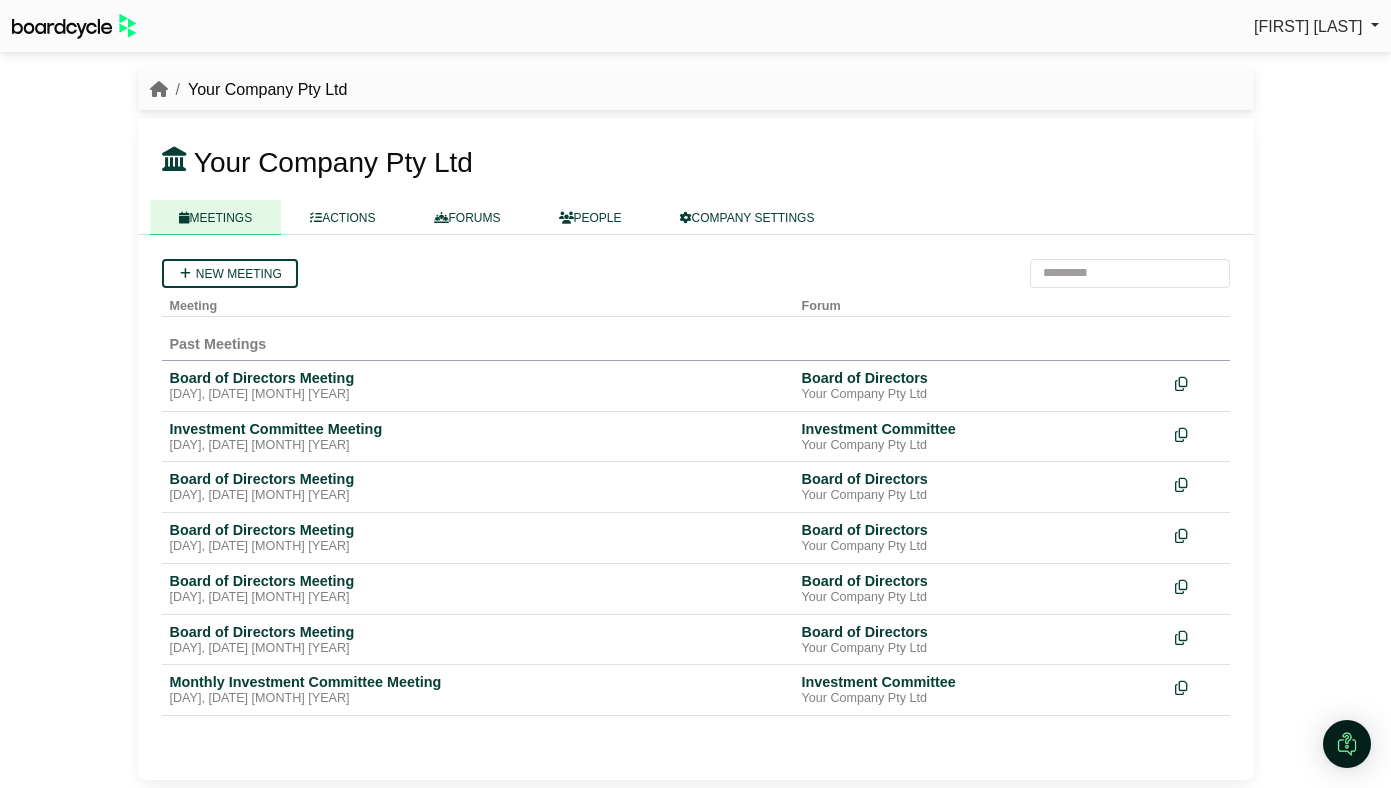 scroll, scrollTop: 0, scrollLeft: 0, axis: both 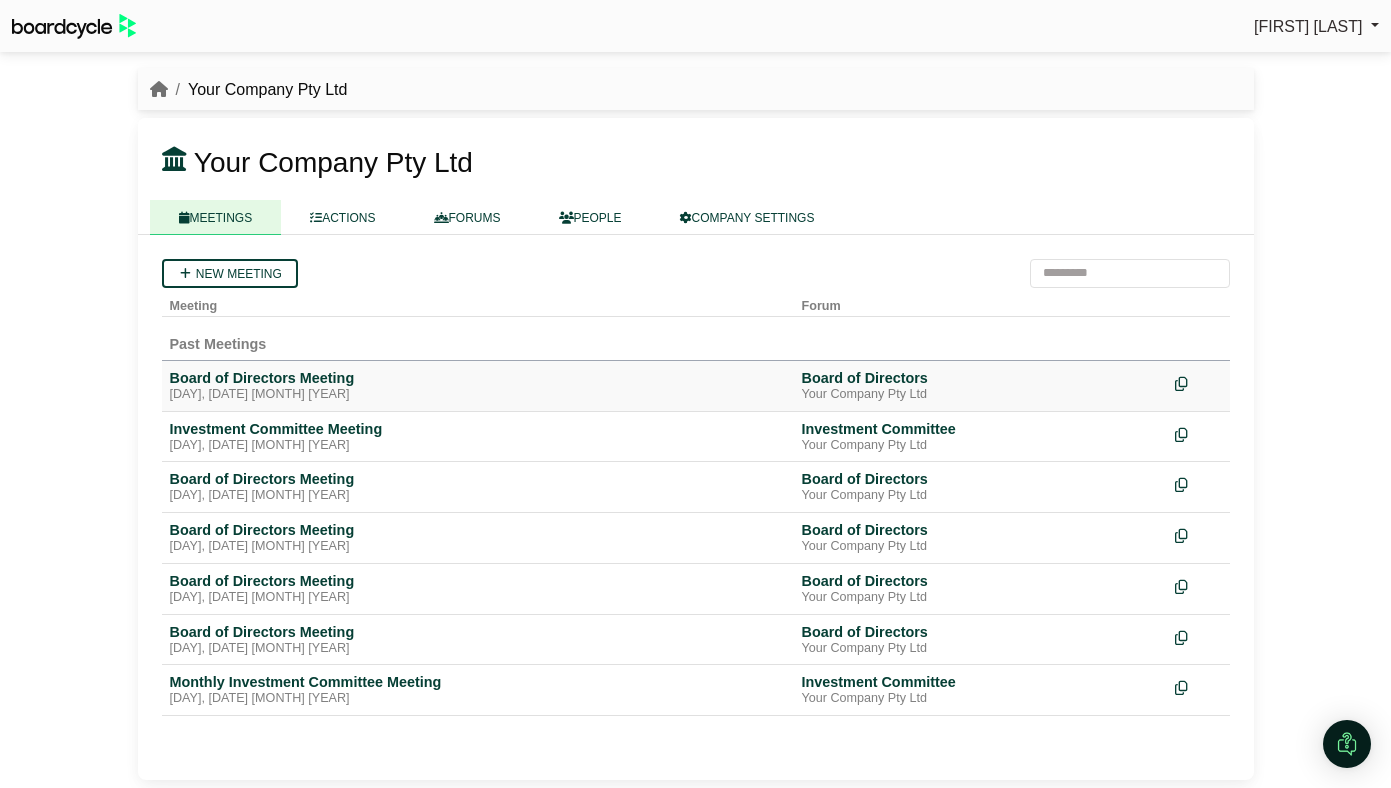 click on "[DAY], [DATE] [MONTH] [YEAR]" at bounding box center (478, 395) 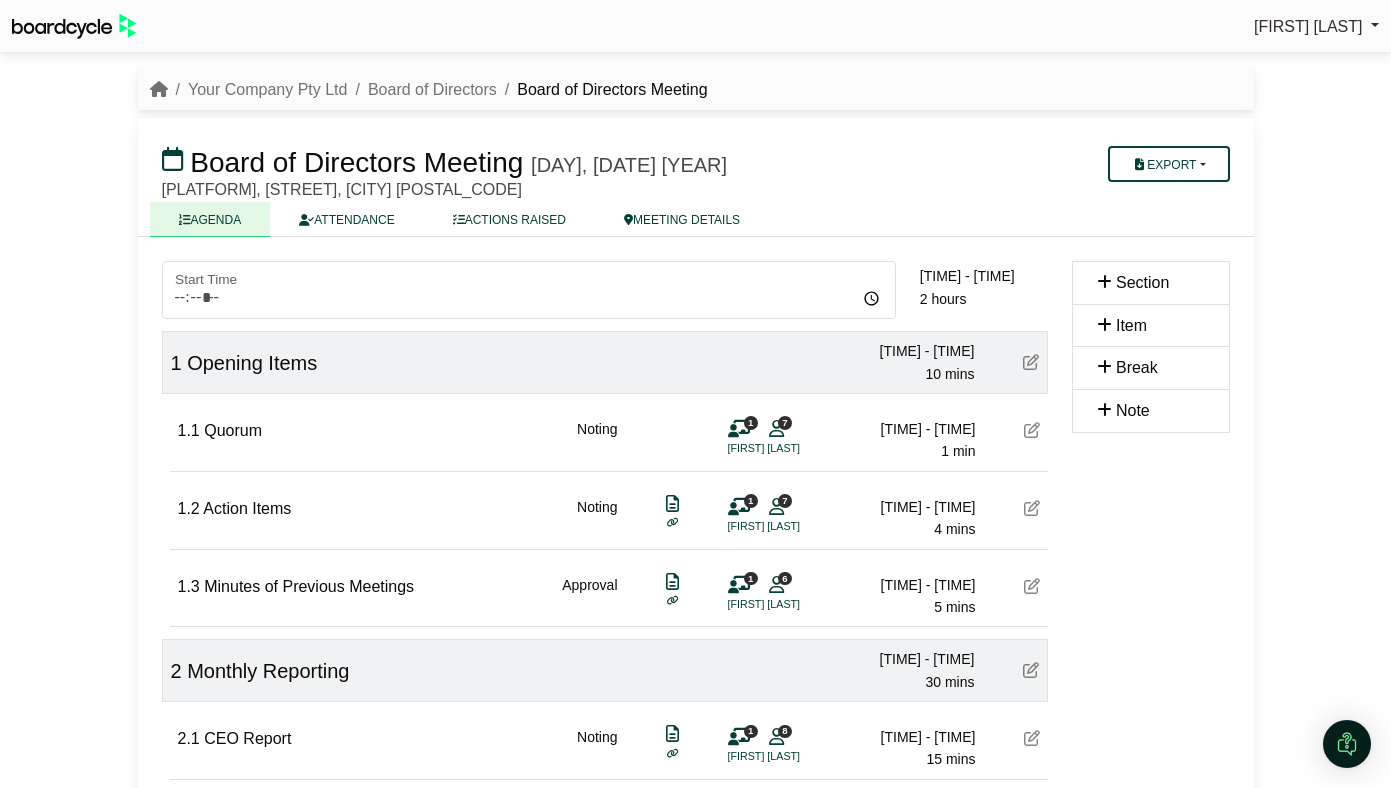 scroll, scrollTop: 0, scrollLeft: 0, axis: both 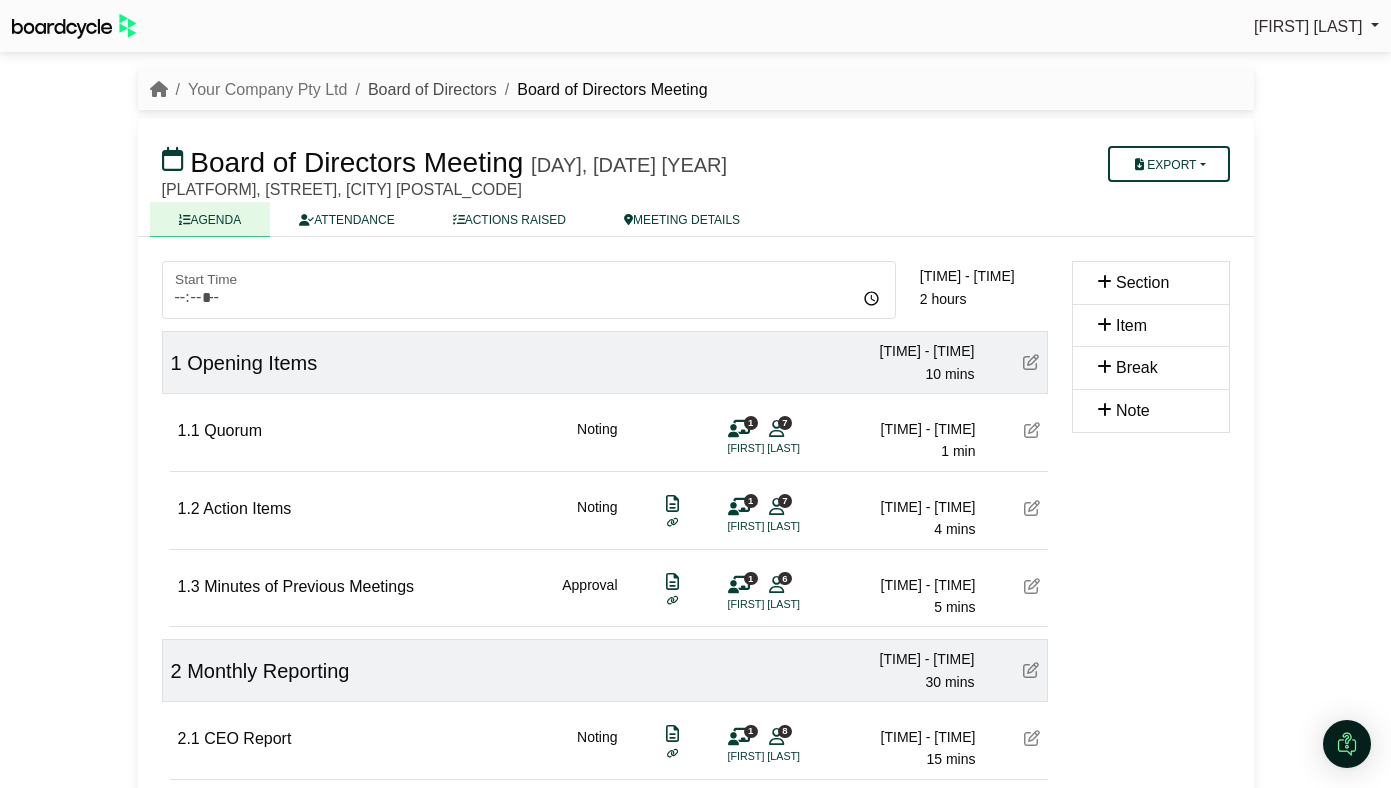 click on "Board of Directors" at bounding box center (432, 89) 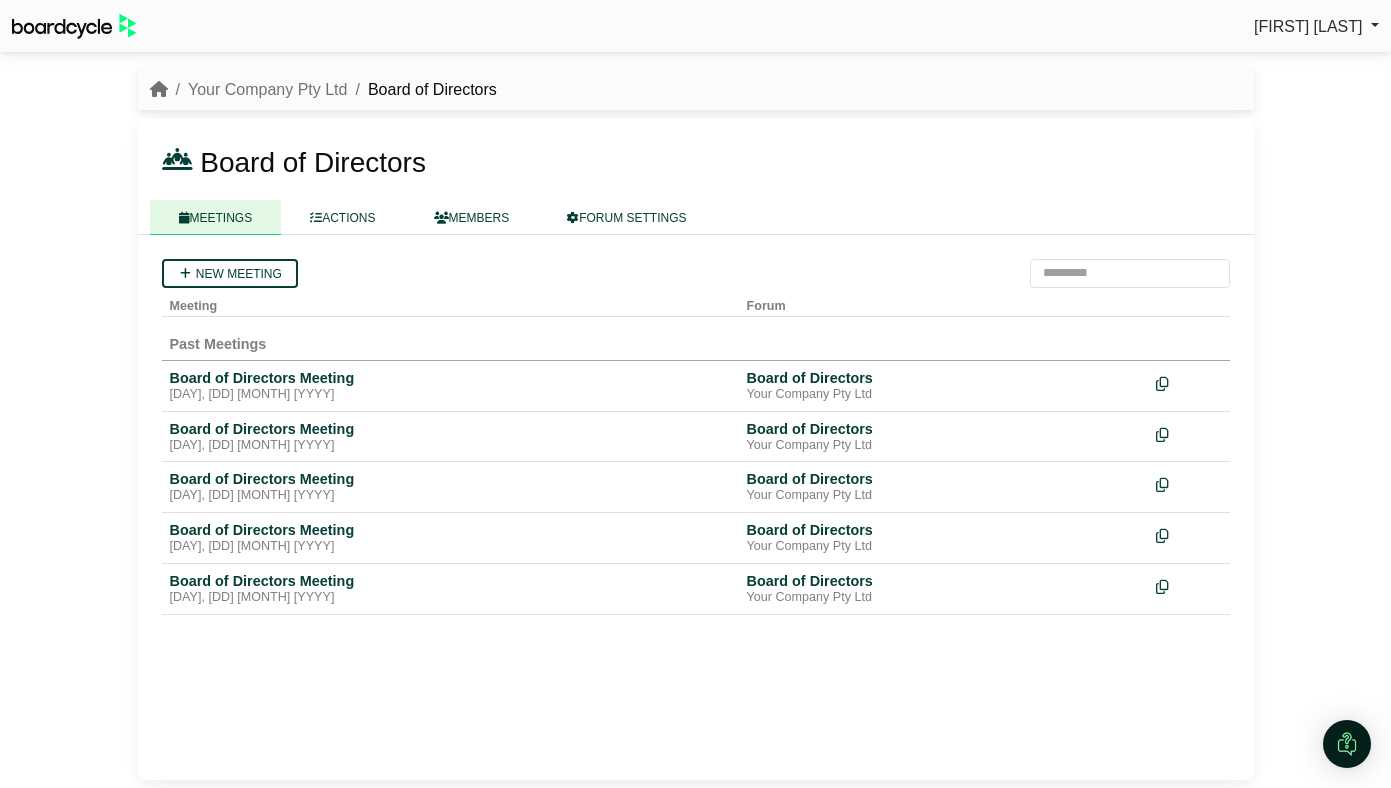scroll, scrollTop: 0, scrollLeft: 0, axis: both 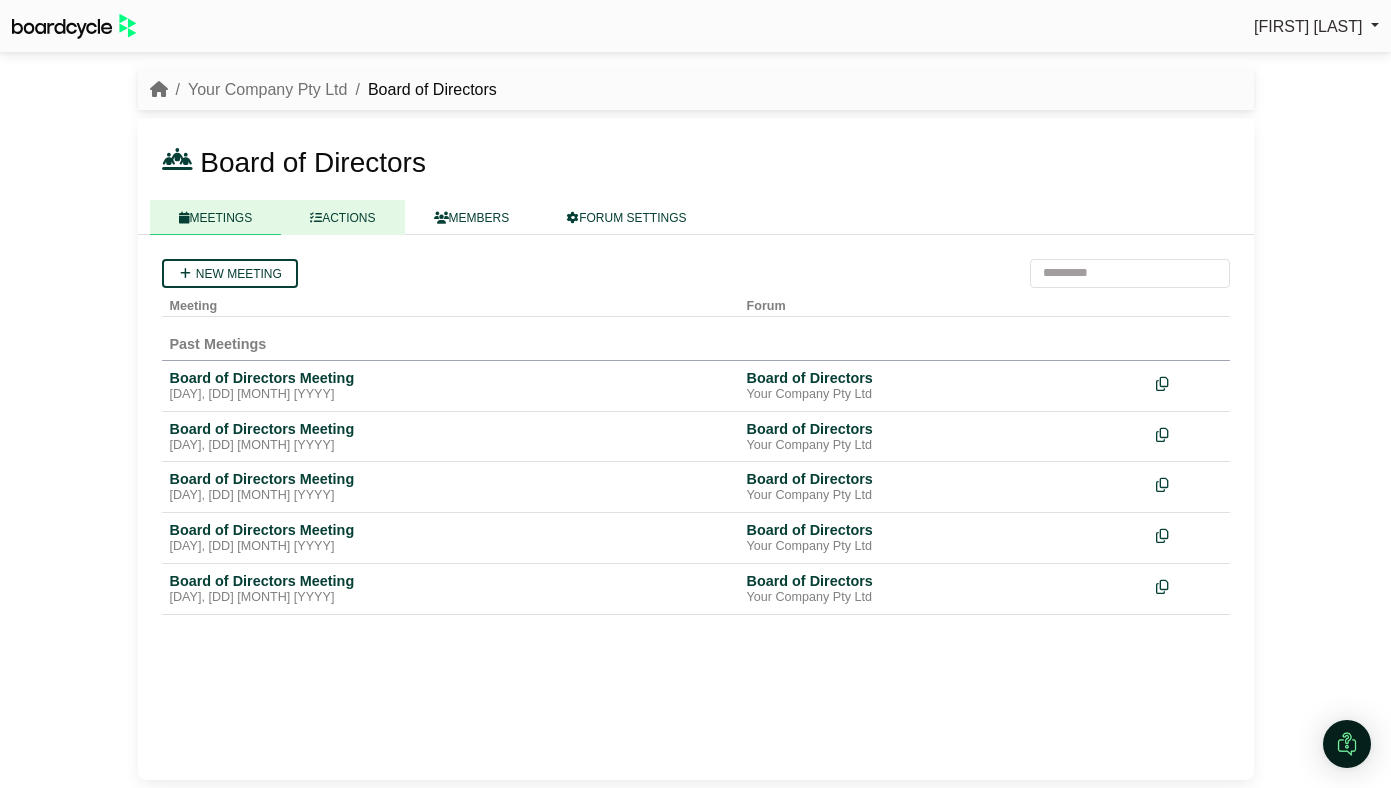 click on "ACTIONS" at bounding box center [342, 217] 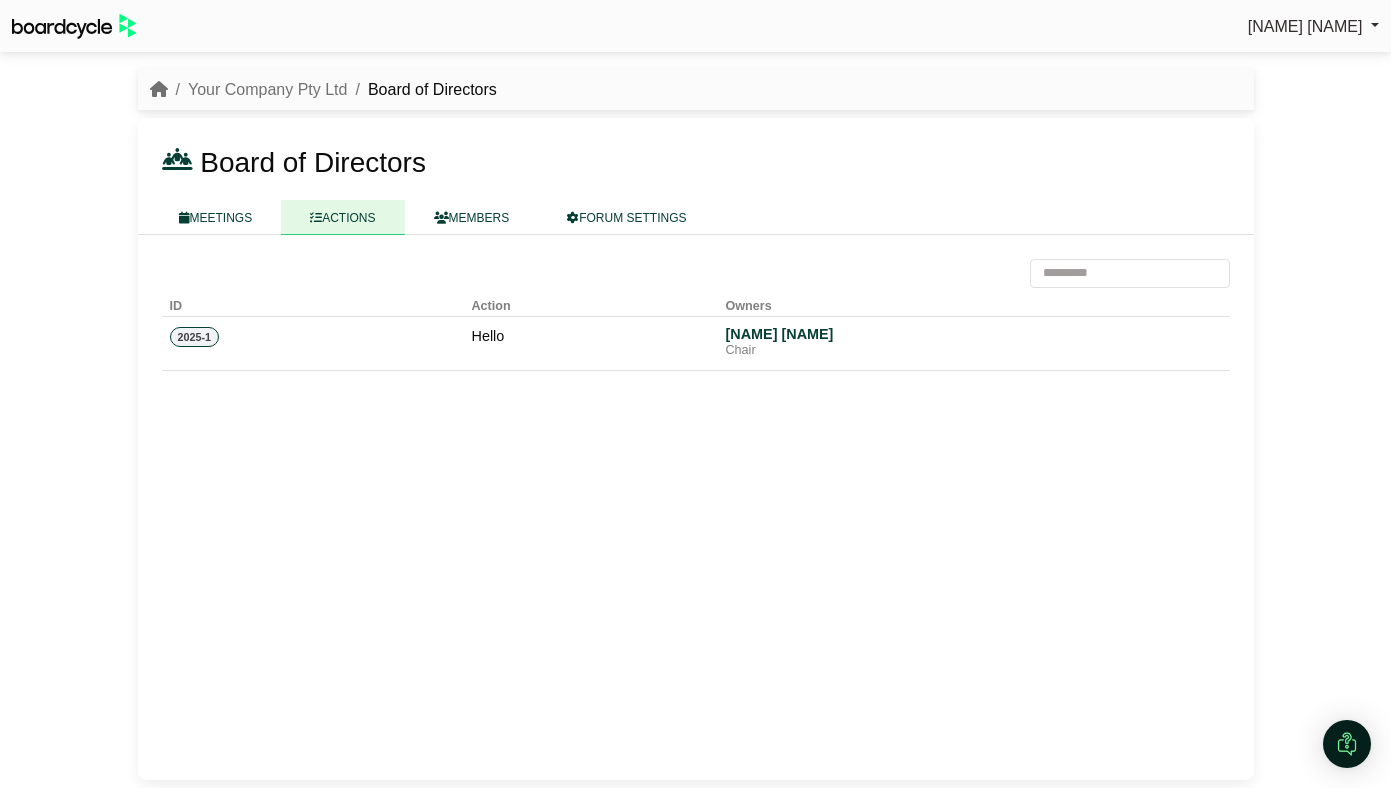 scroll, scrollTop: 0, scrollLeft: 0, axis: both 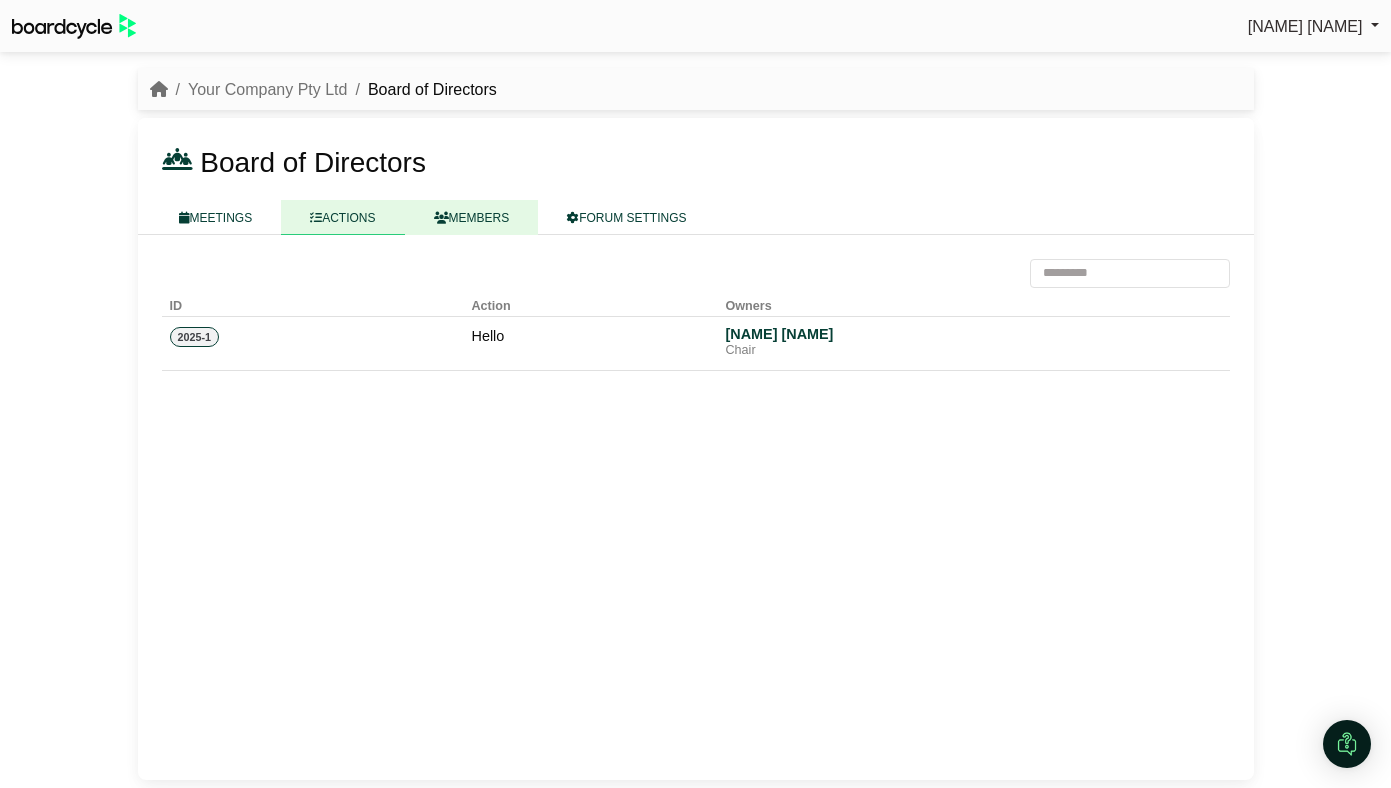 click on "MEMBERS" at bounding box center [472, 217] 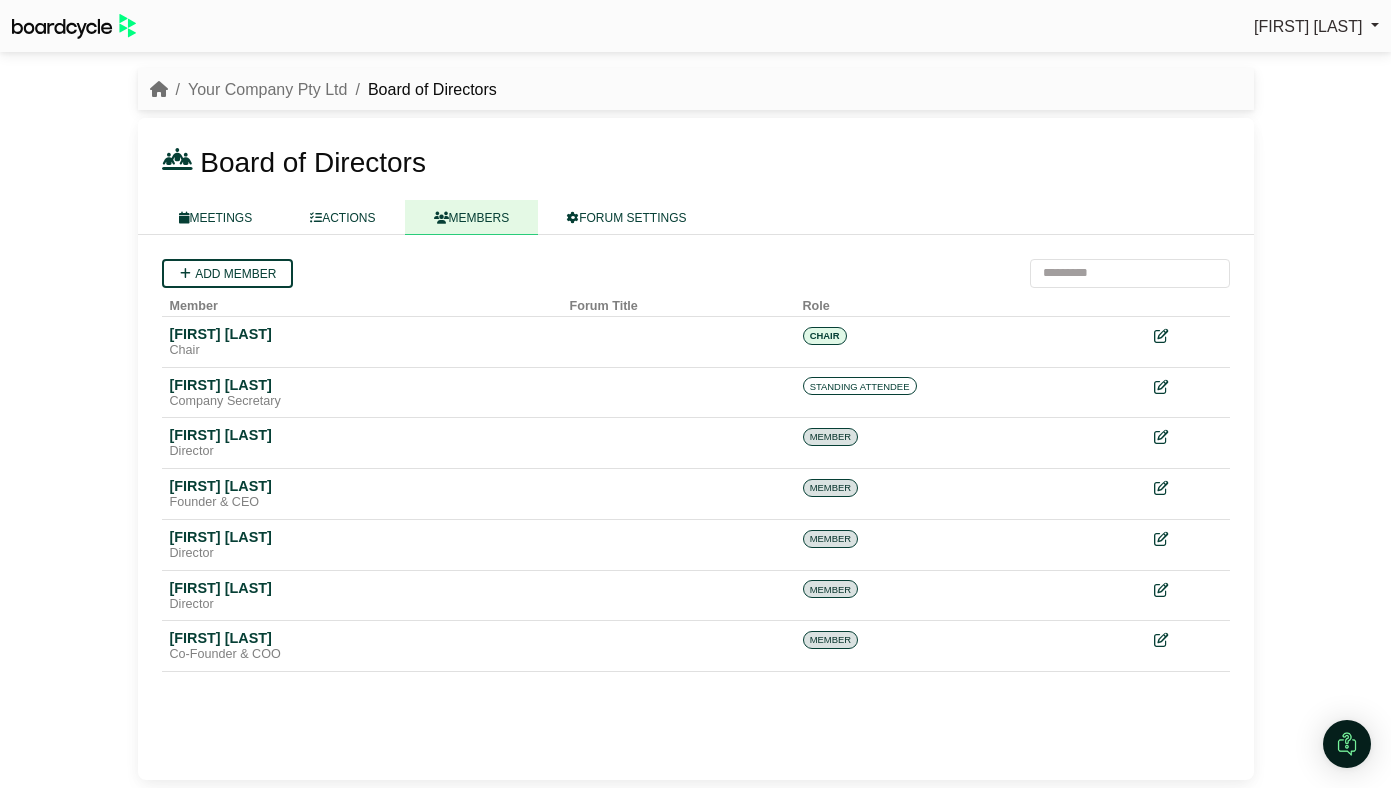 scroll, scrollTop: 0, scrollLeft: 0, axis: both 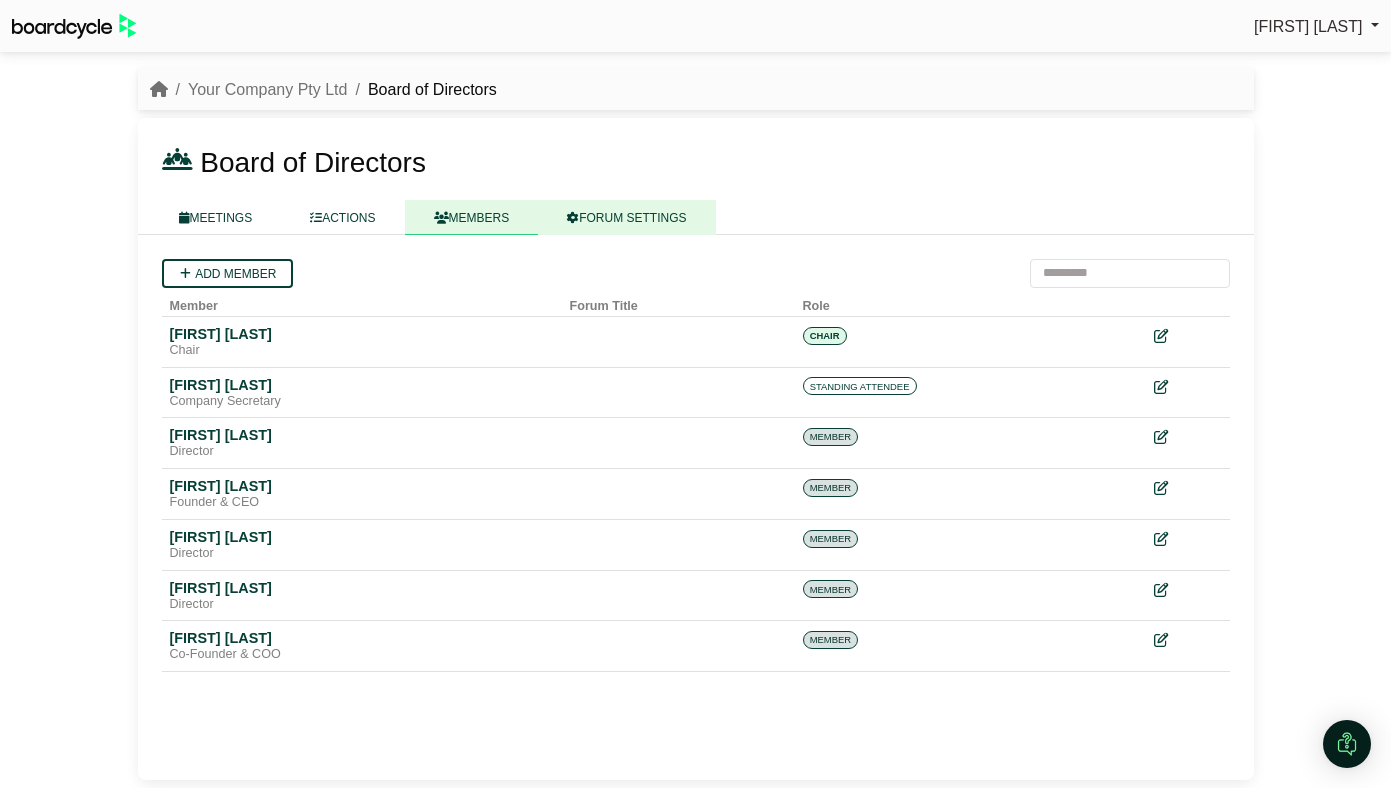 click on "FORUM SETTINGS" at bounding box center [626, 217] 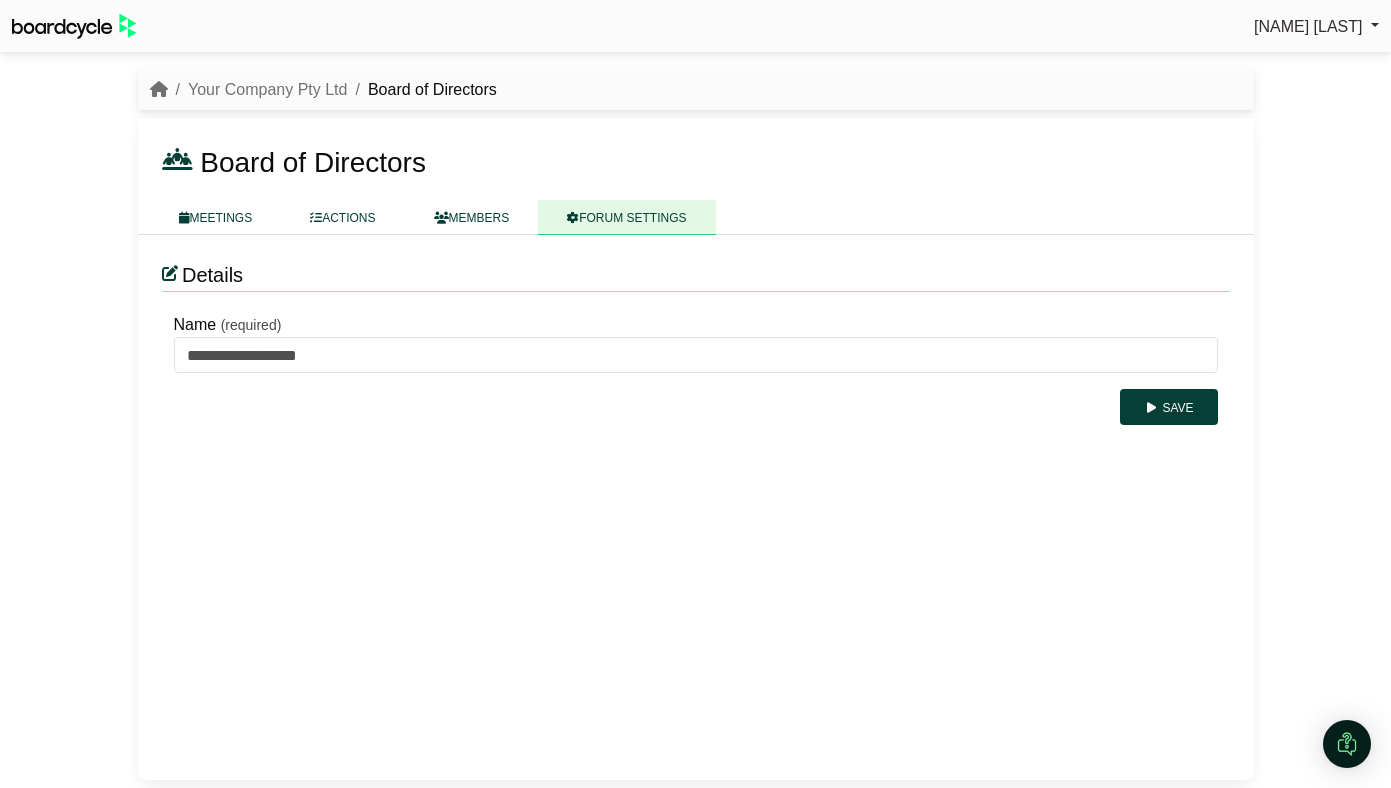 scroll, scrollTop: 0, scrollLeft: 0, axis: both 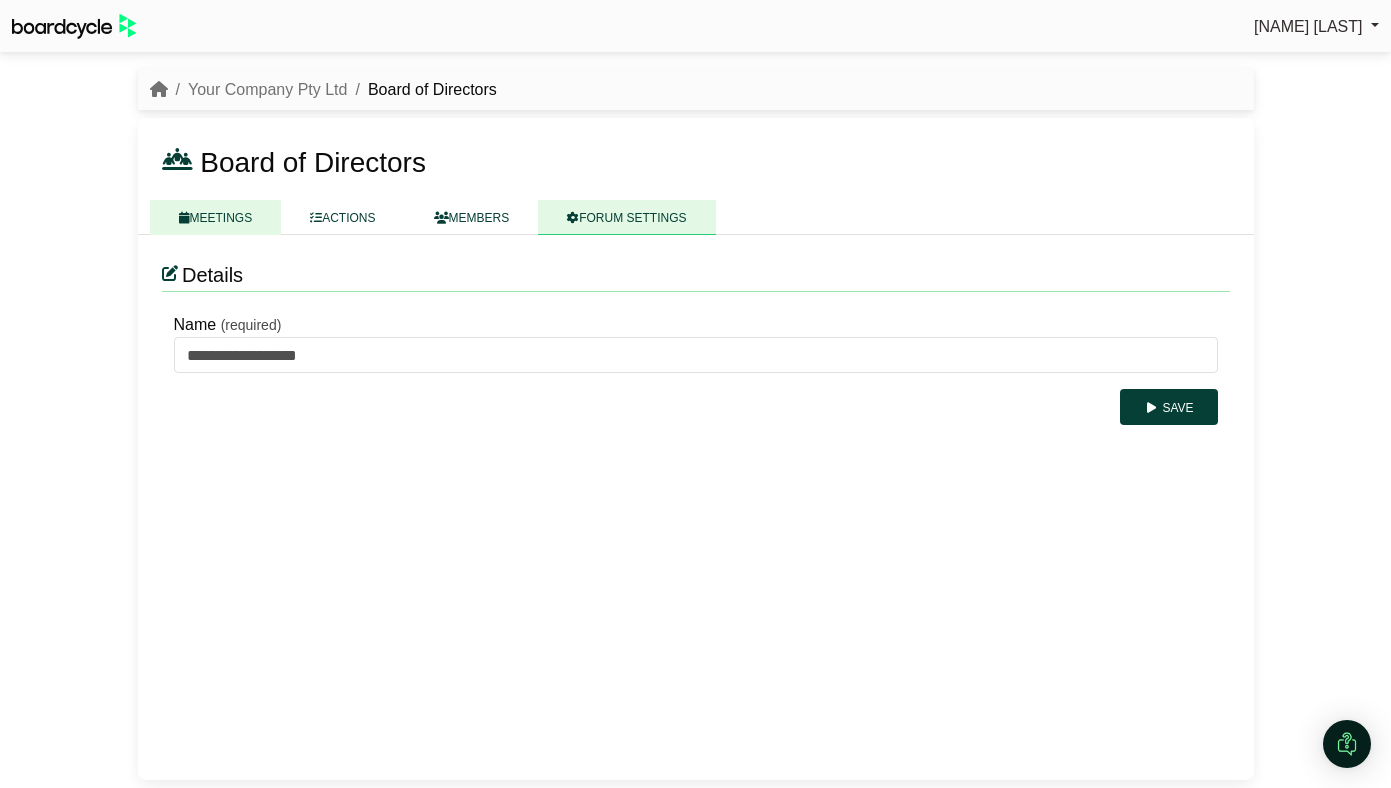 click on "MEETINGS" at bounding box center (216, 217) 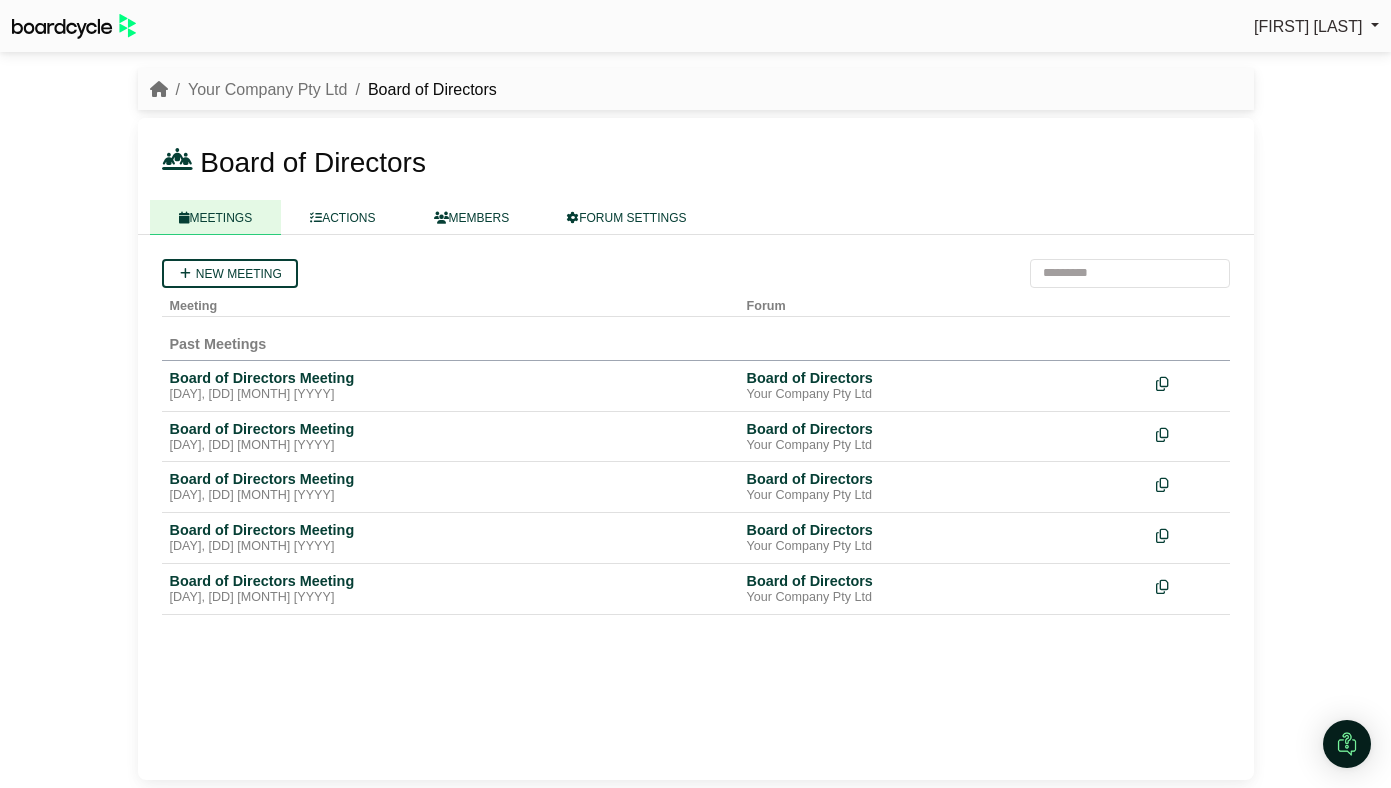 scroll, scrollTop: 0, scrollLeft: 0, axis: both 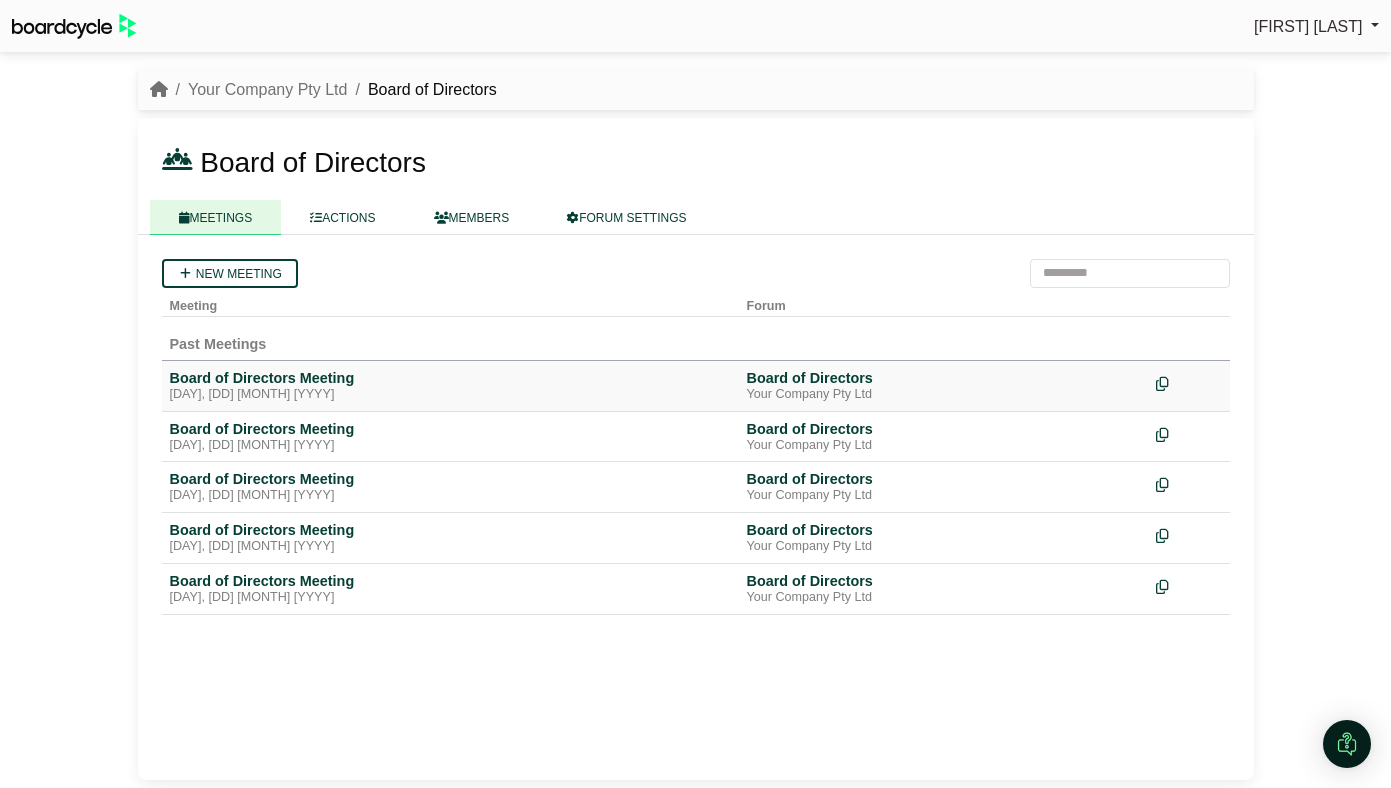 click on "Board of Directors Meeting" at bounding box center [450, 378] 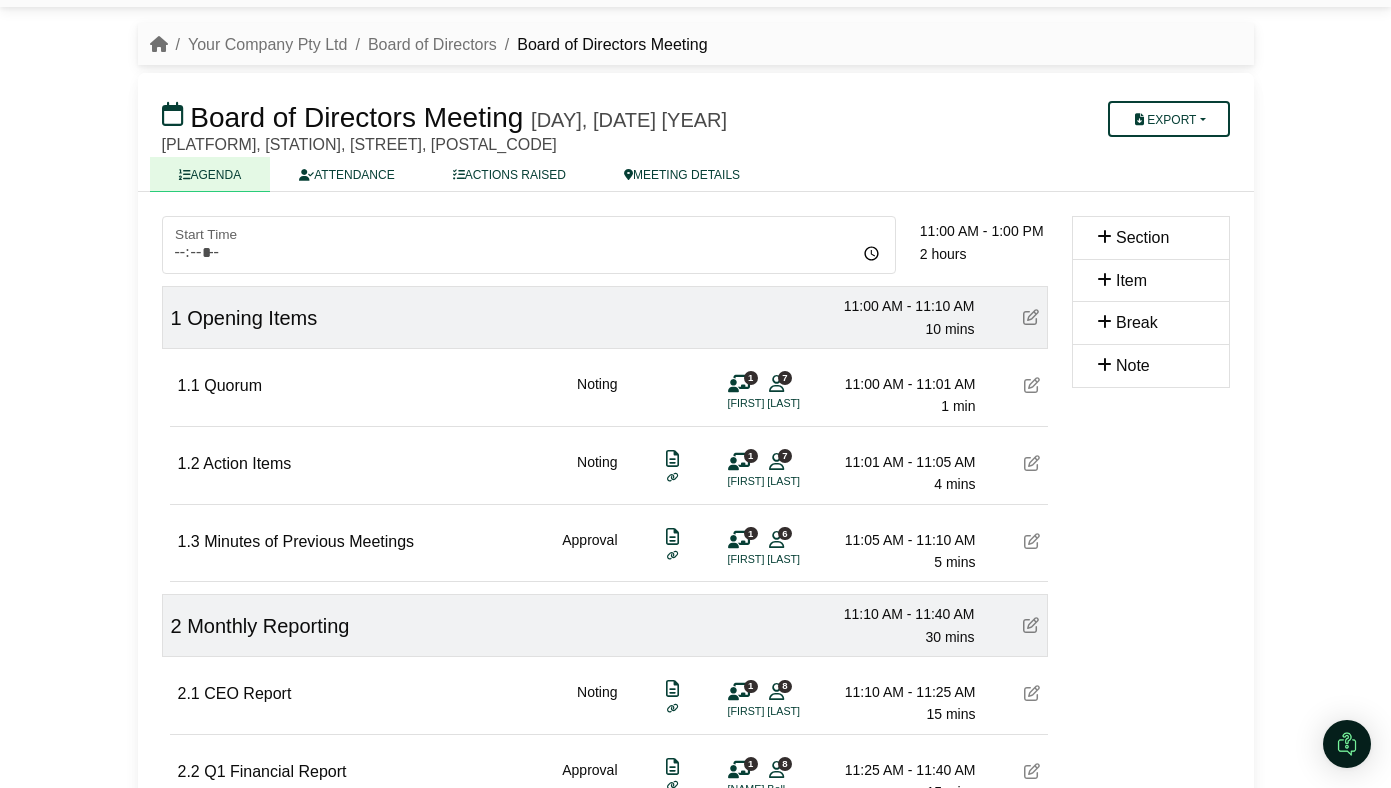 scroll, scrollTop: 0, scrollLeft: 0, axis: both 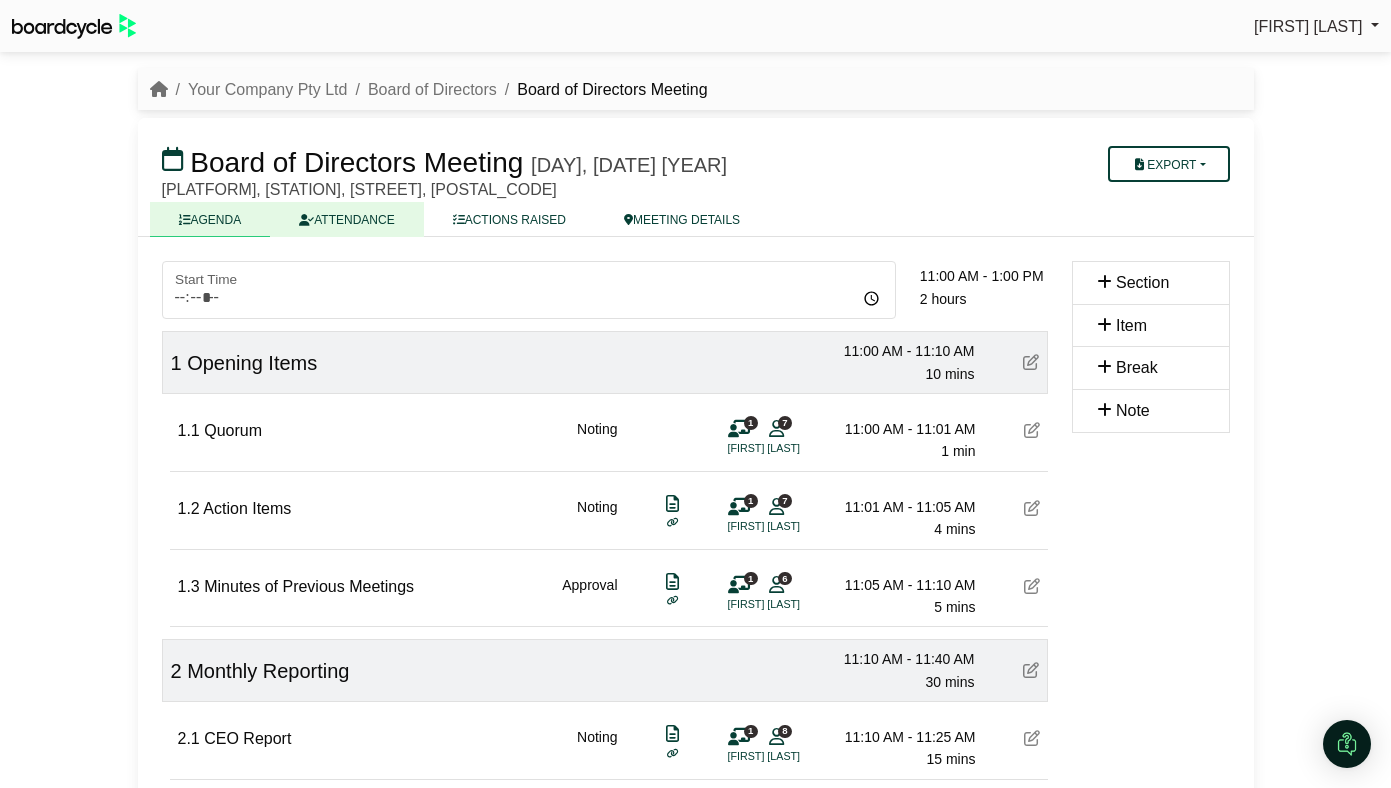 click on "ATTENDANCE" at bounding box center [346, 219] 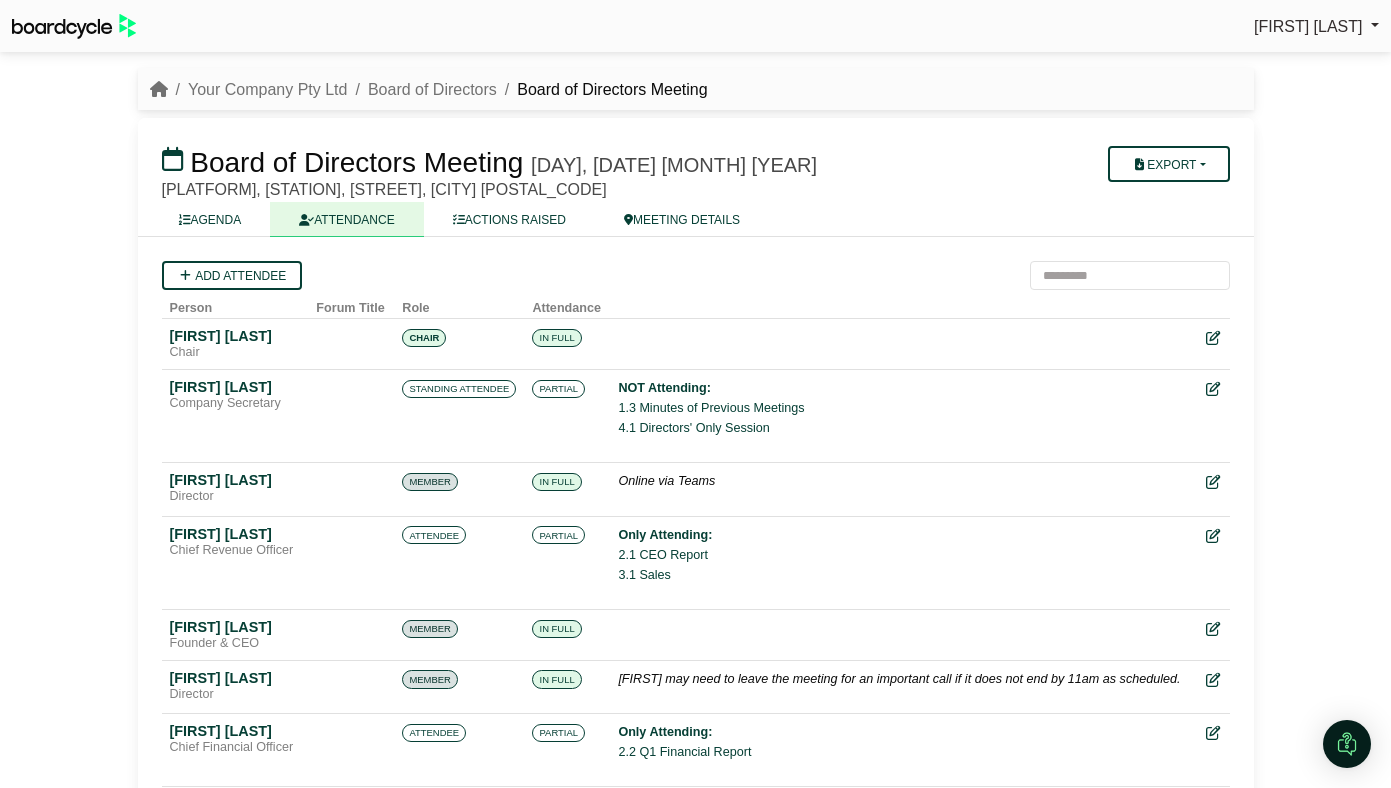 scroll, scrollTop: 0, scrollLeft: 0, axis: both 